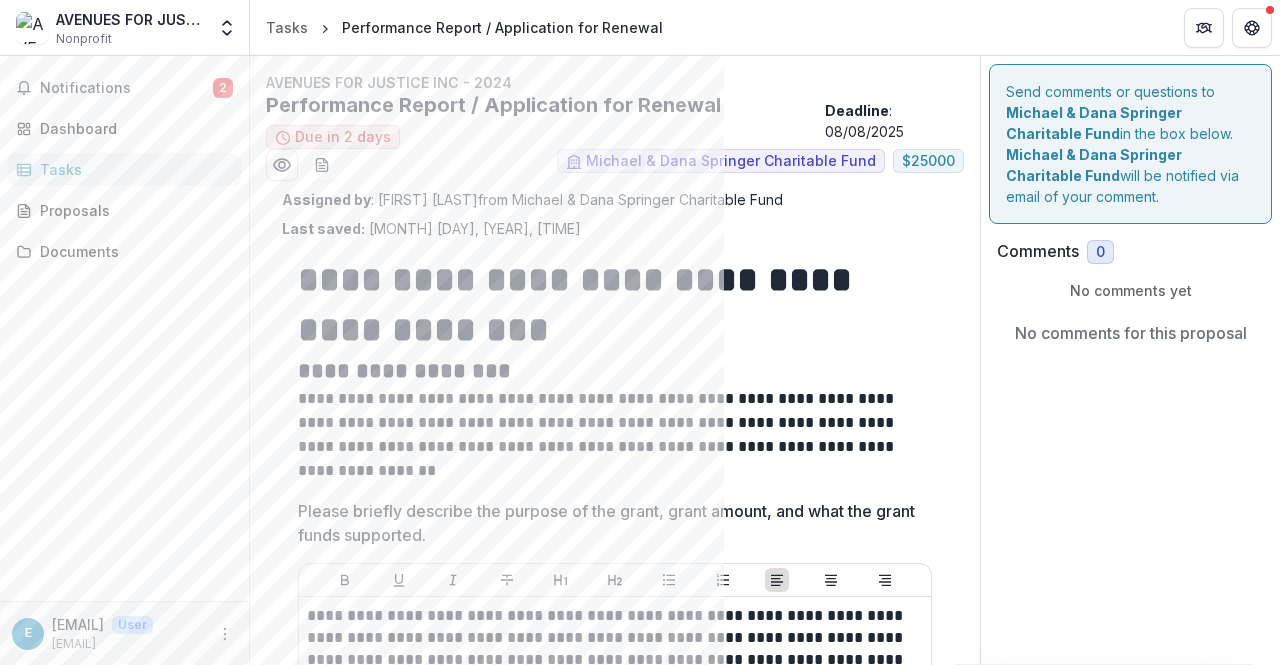 scroll, scrollTop: 0, scrollLeft: 0, axis: both 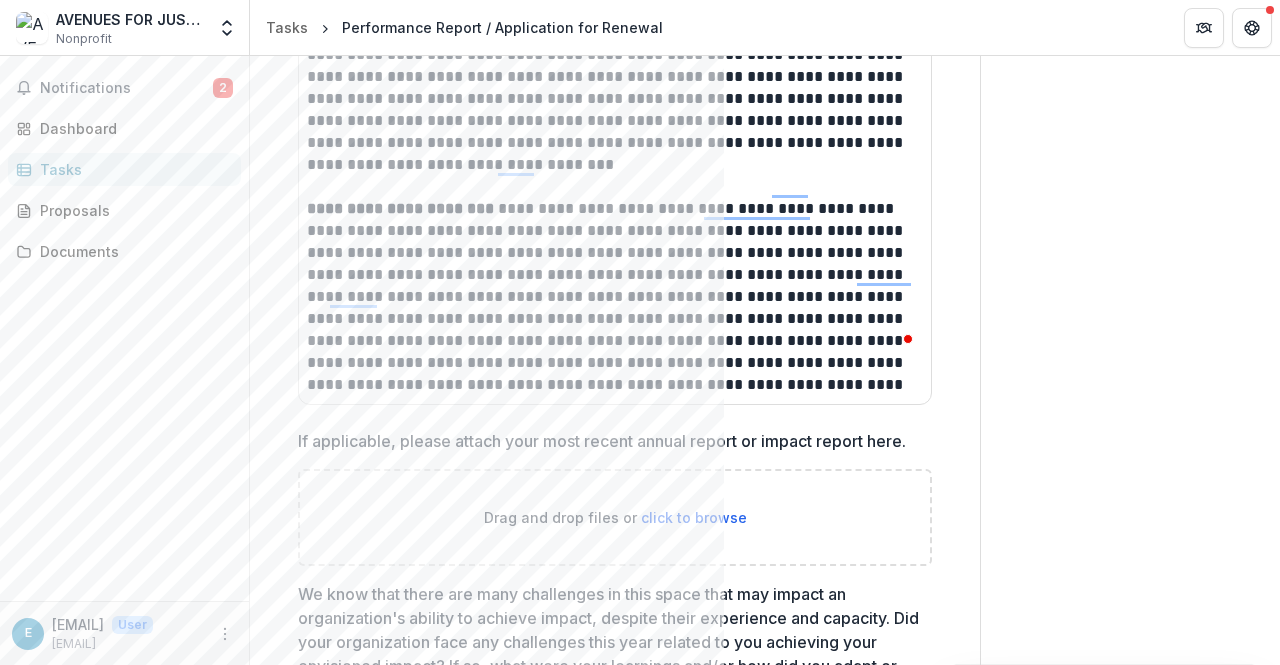 click on "click to browse" at bounding box center (694, 517) 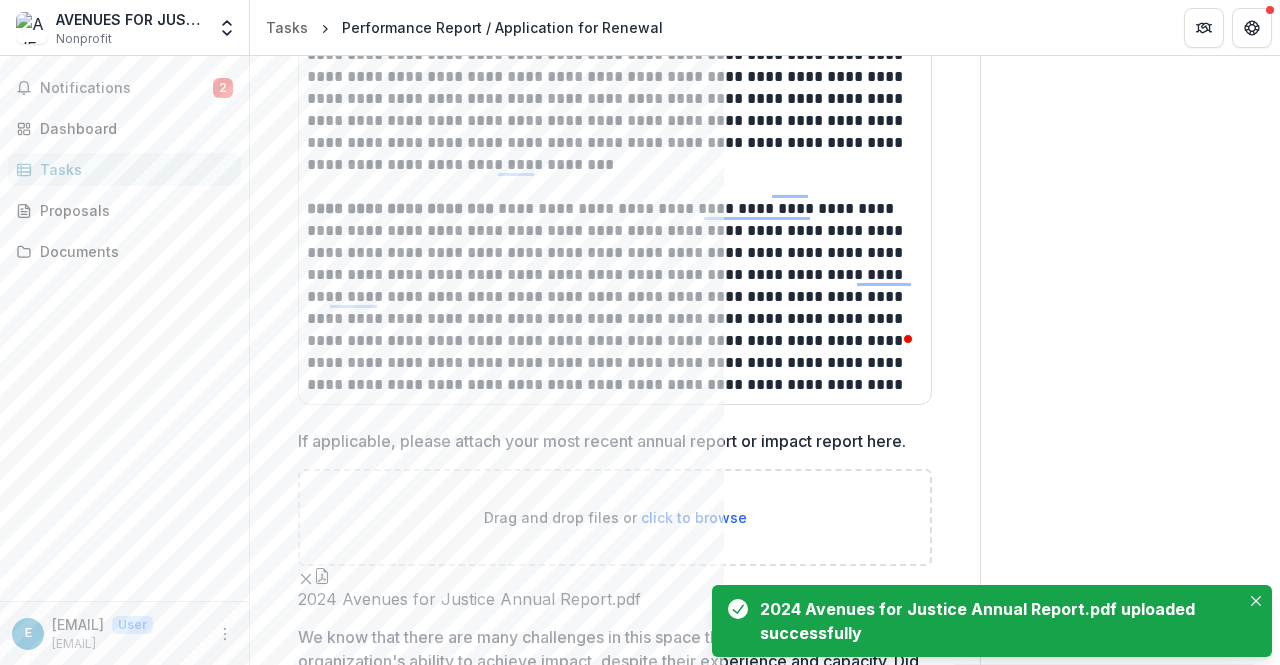scroll, scrollTop: 10868, scrollLeft: 0, axis: vertical 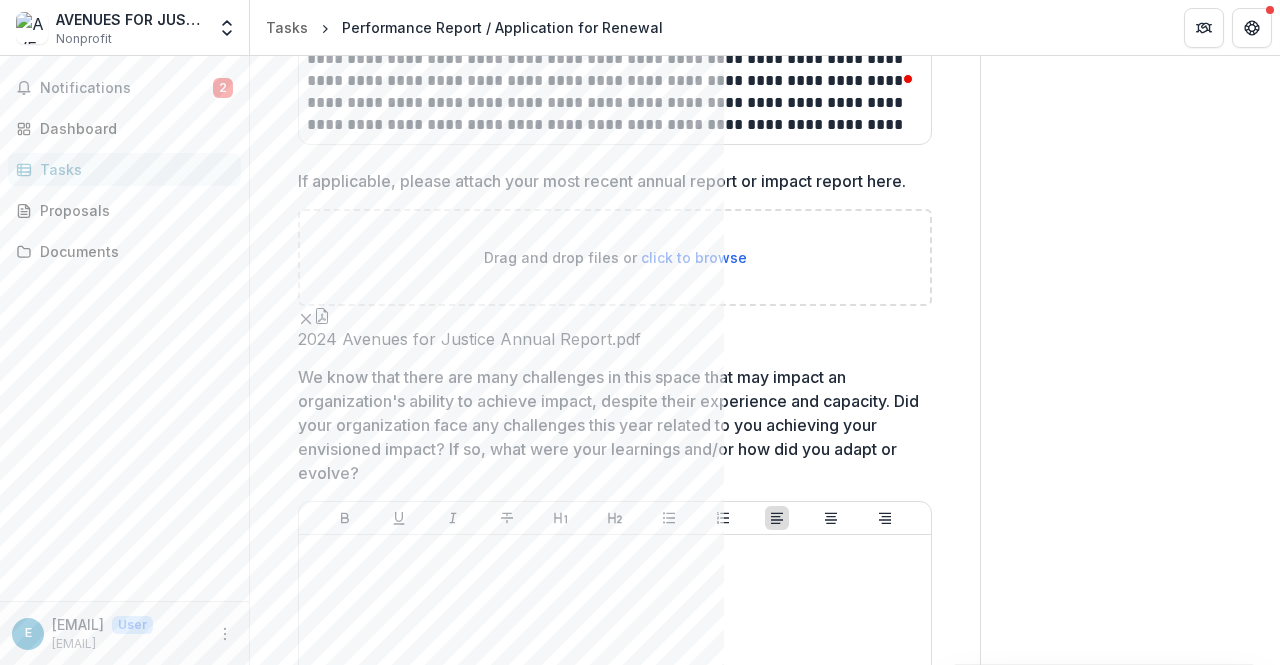 click on "click to browse" at bounding box center (694, 257) 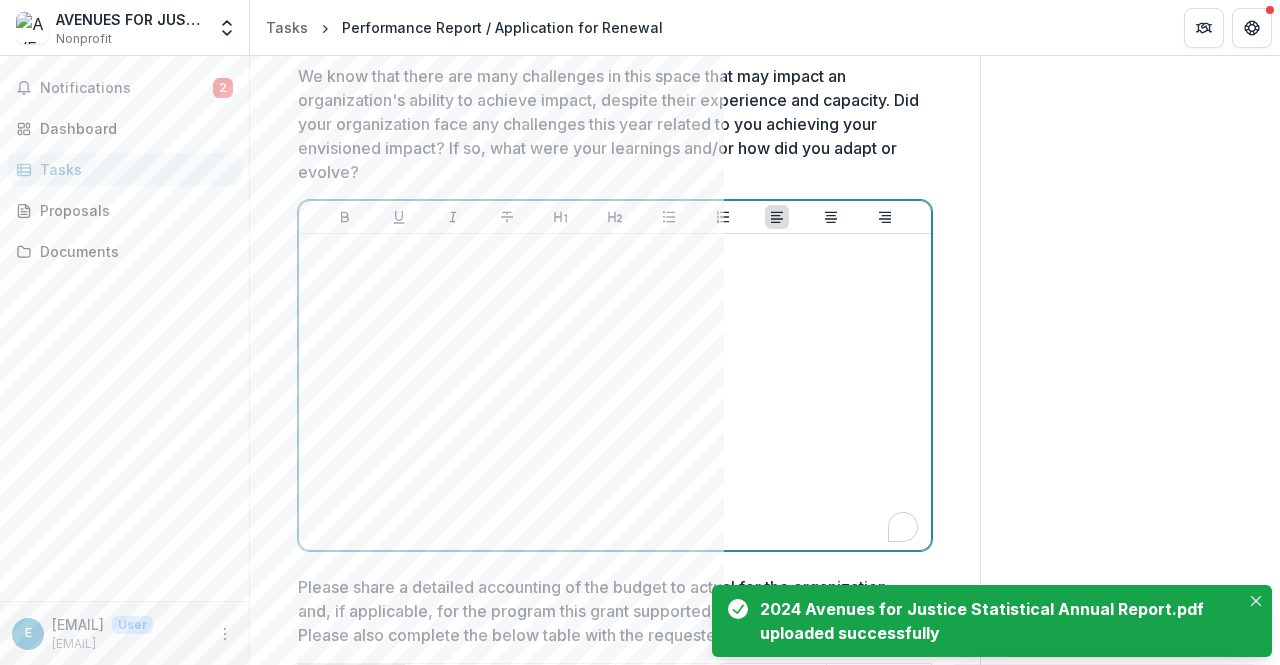 click at bounding box center [615, 392] 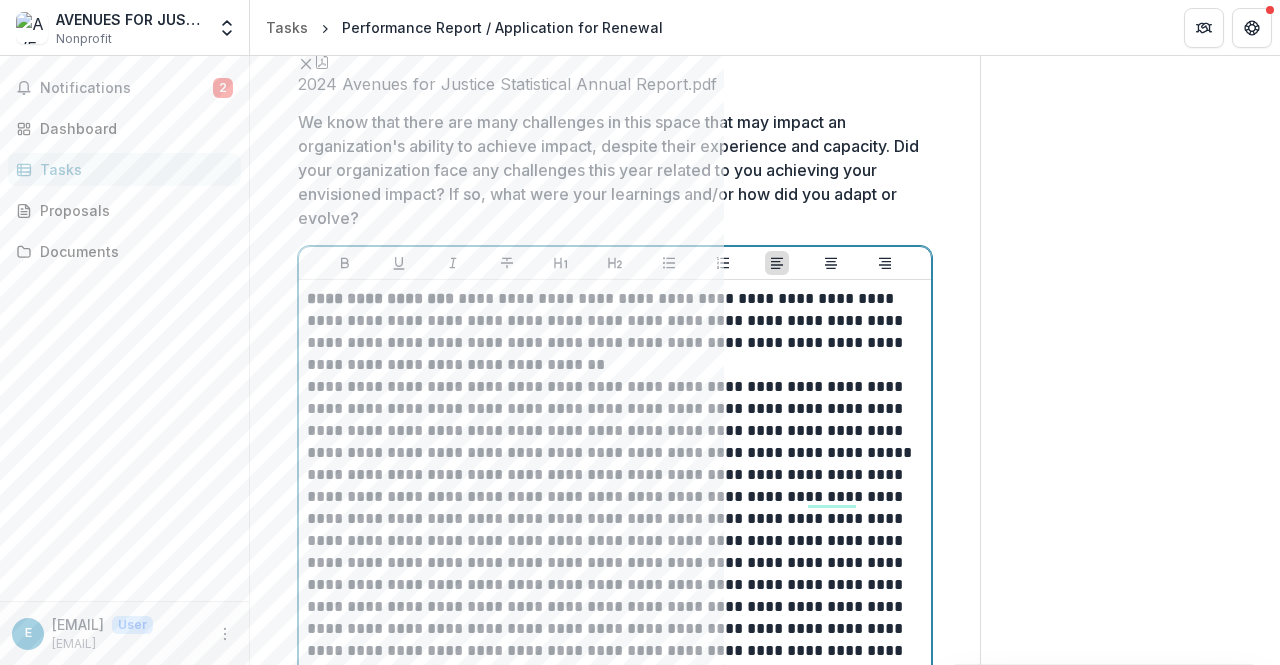 click on "**********" at bounding box center (612, 332) 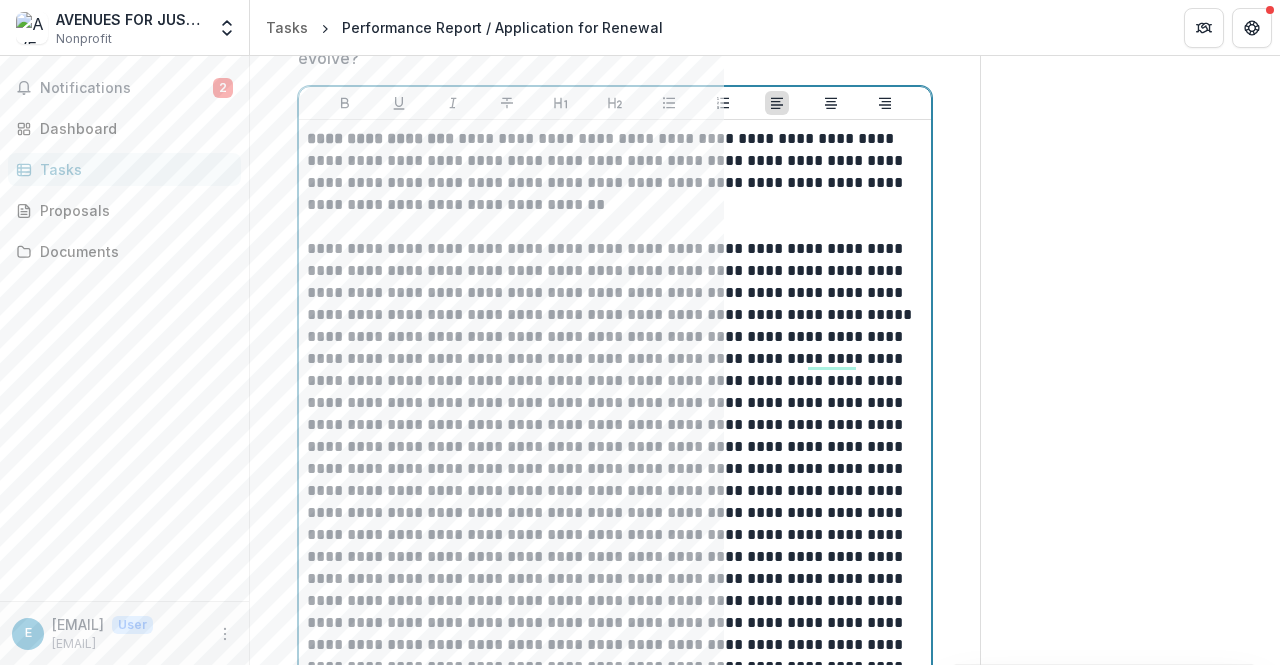 click on "**********" at bounding box center [612, 282] 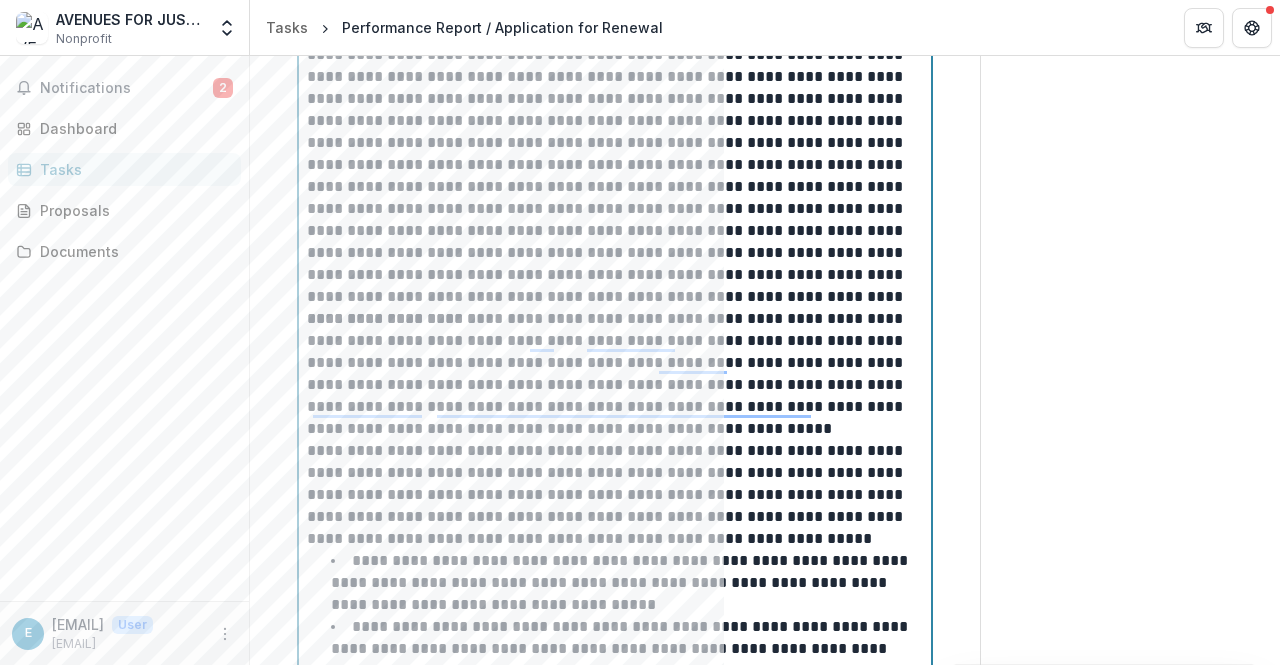click on "**********" at bounding box center [612, 495] 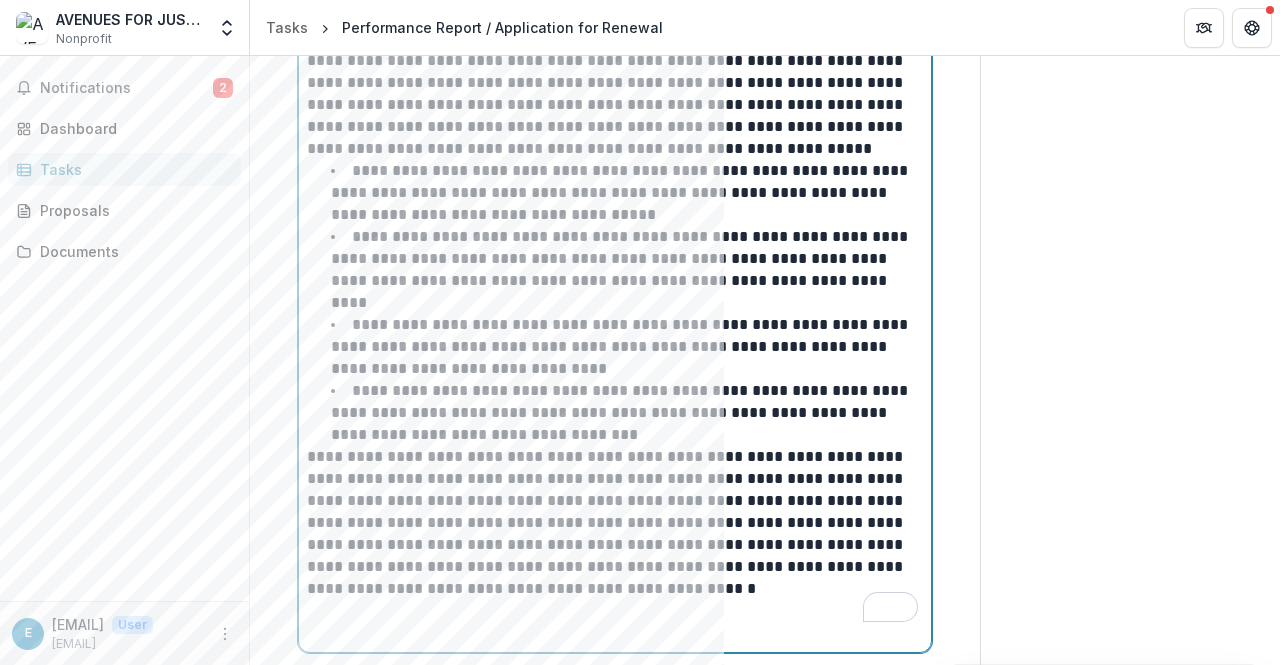 click on "**********" at bounding box center (627, 413) 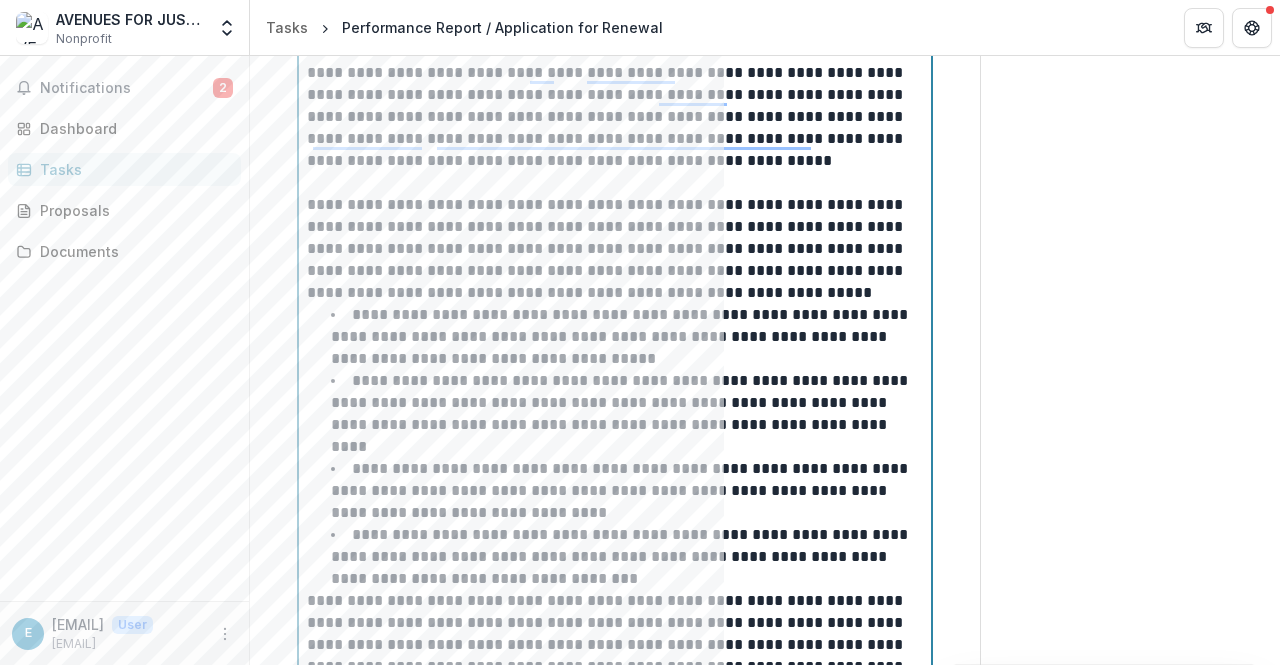 click on "**********" at bounding box center (612, 249) 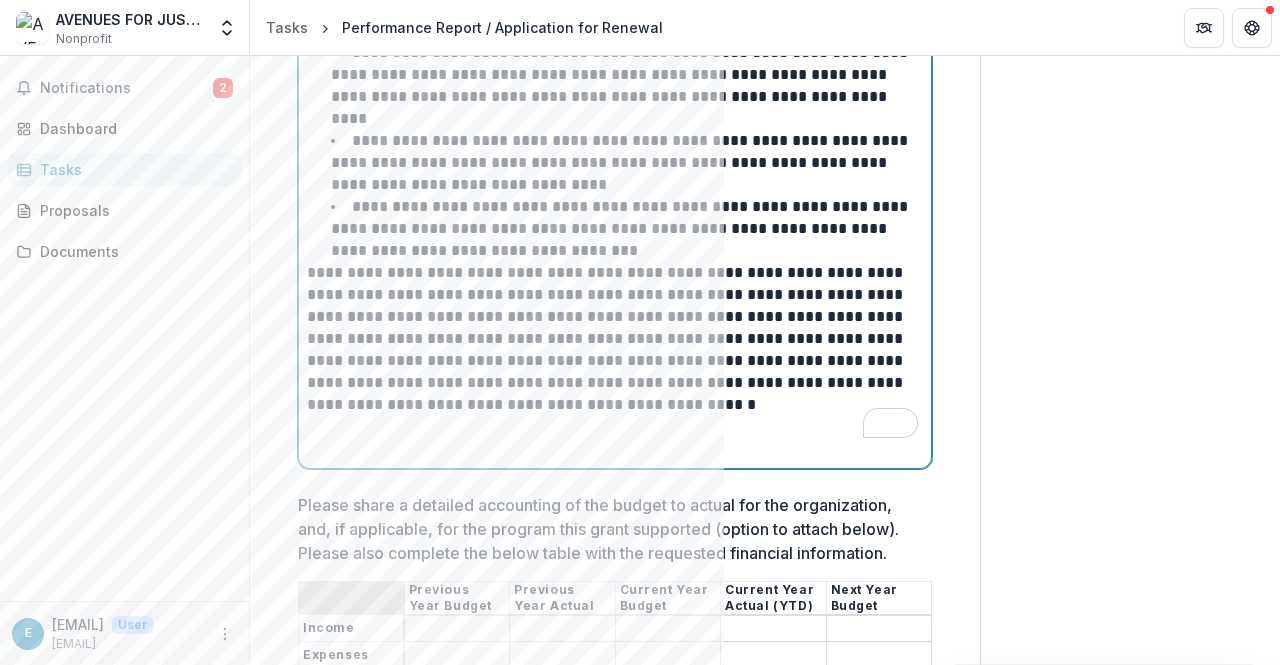 click on "**********" at bounding box center (627, 229) 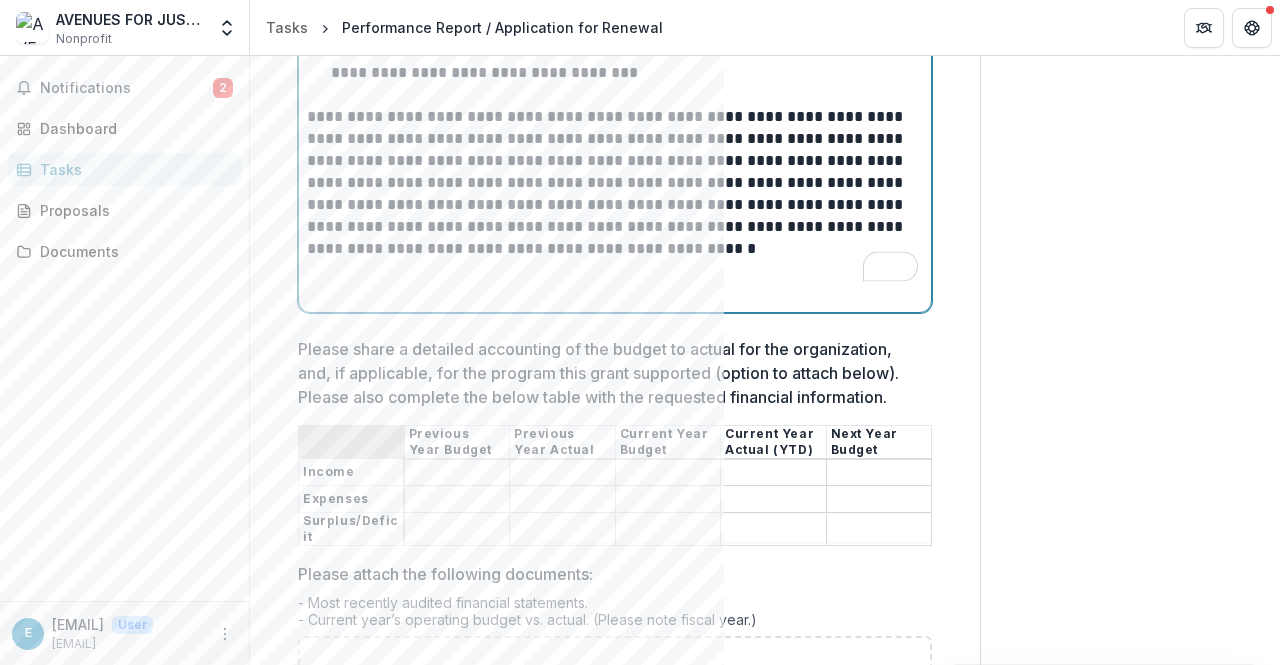 click at bounding box center (615, 282) 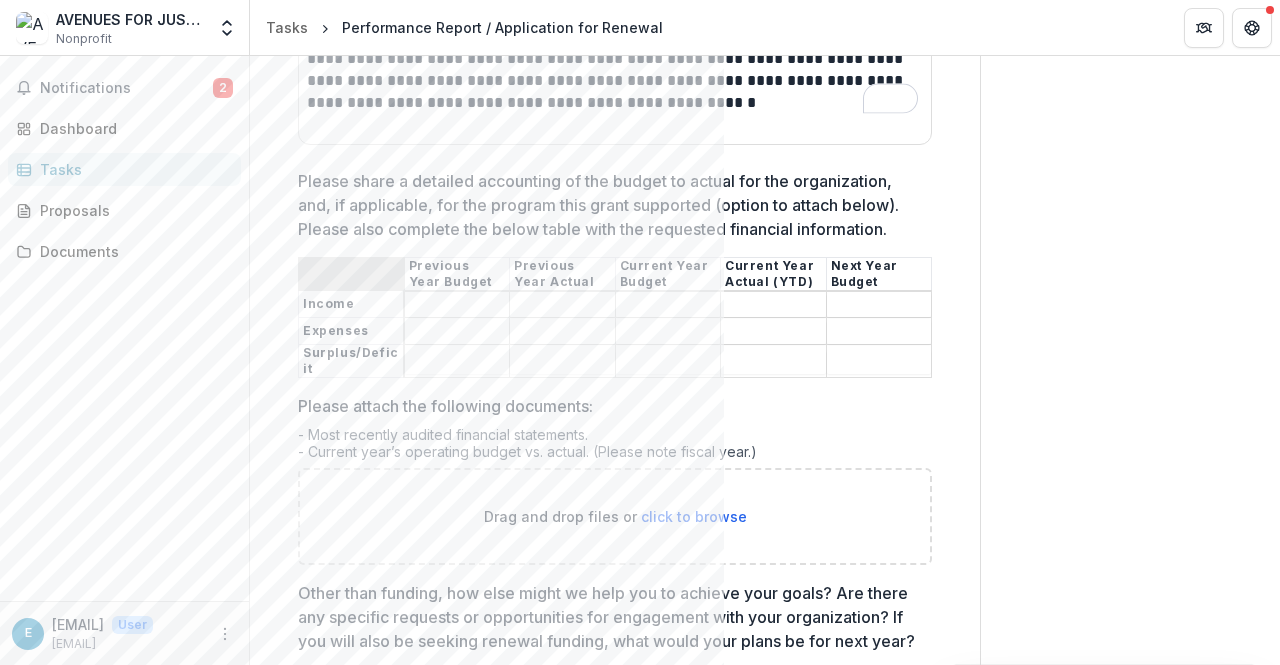 click on "Please share a detailed accounting of the budget to actual for the organization, and, if applicable, for the program this grant supported (option to attach below). Please also complete the below table with the requested financial information." at bounding box center [457, 305] 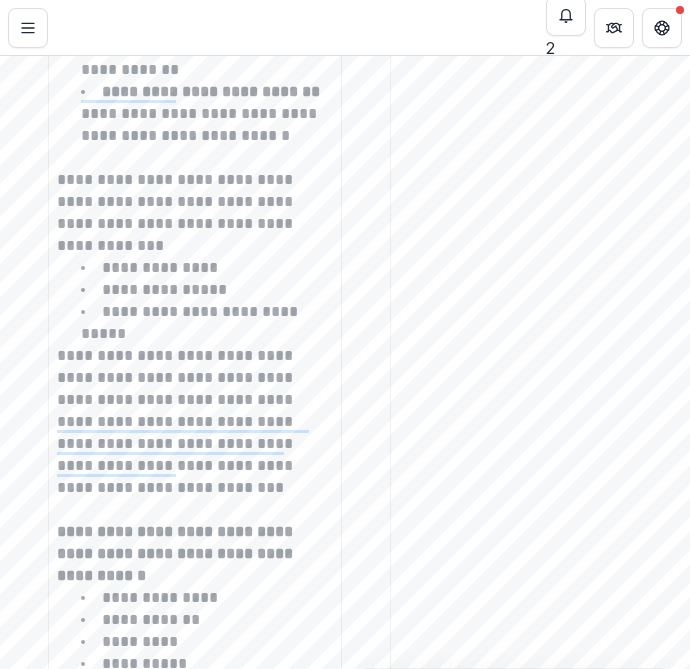 scroll, scrollTop: 25869, scrollLeft: 0, axis: vertical 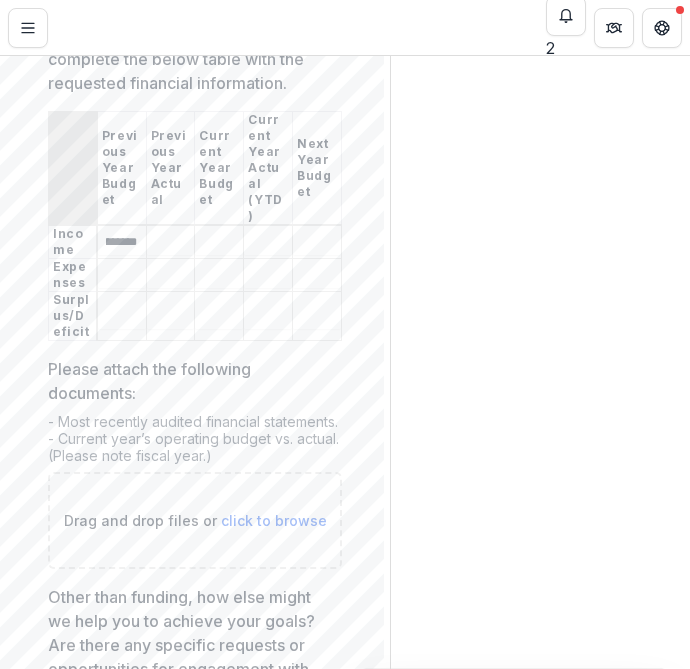 type on "*********" 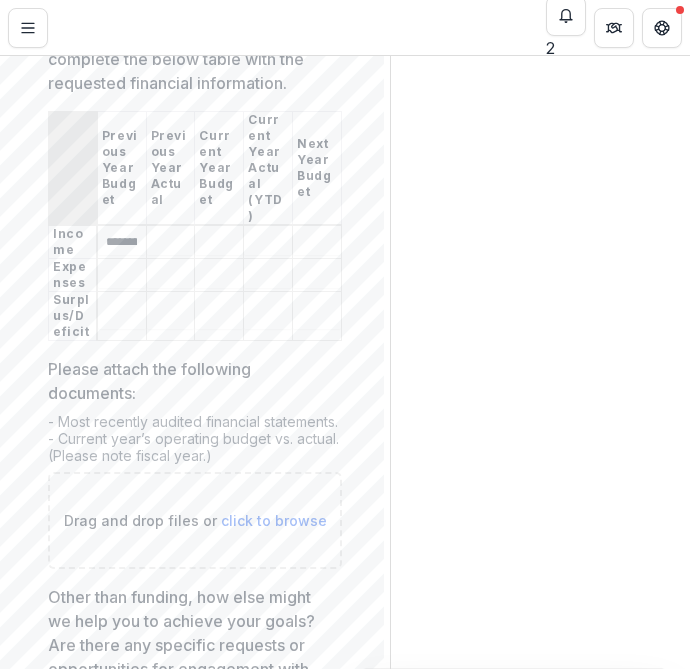click on "Please share a detailed accounting of the budget to actual for the organization, and, if applicable, for the program this grant supported (option to attach below). Please also complete the below table with the requested financial information." at bounding box center [121, 276] 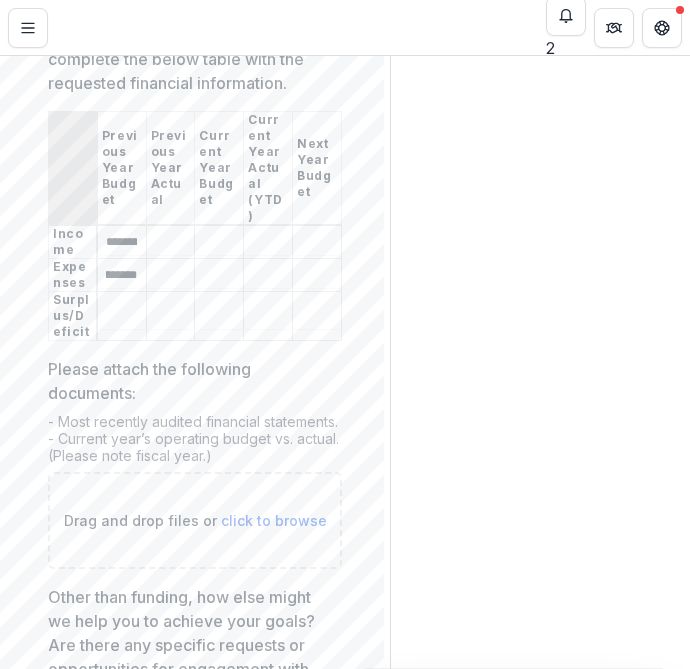 scroll, scrollTop: 0, scrollLeft: 27, axis: horizontal 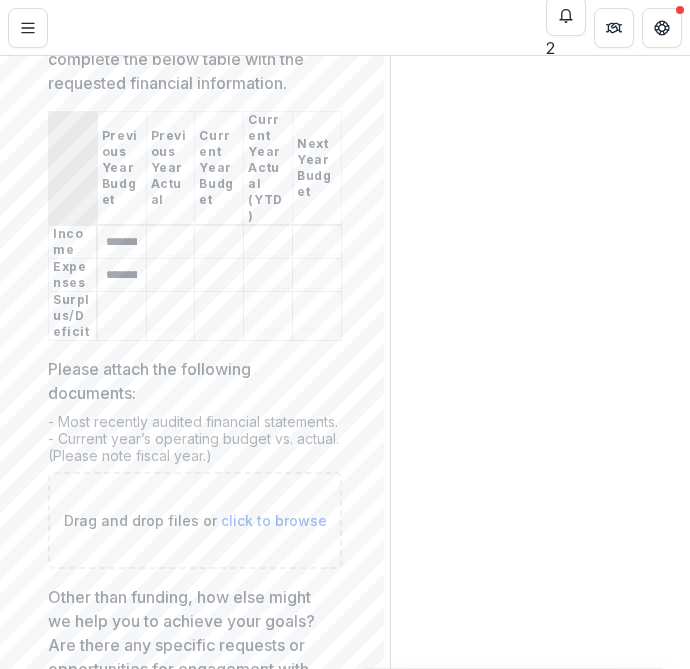 click on "Please share a detailed accounting of the budget to actual for the organization, and, if applicable, for the program this grant supported (option to attach below). Please also complete the below table with the requested financial information." at bounding box center (171, 243) 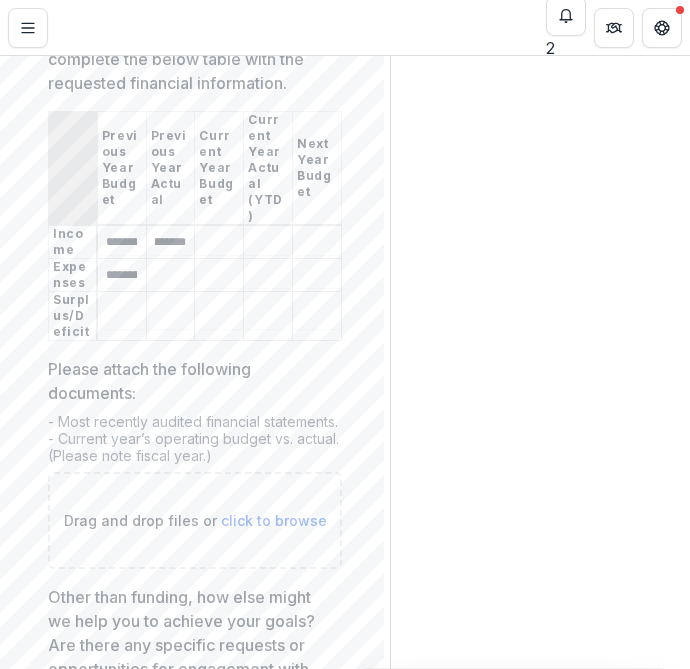 scroll, scrollTop: 0, scrollLeft: 24, axis: horizontal 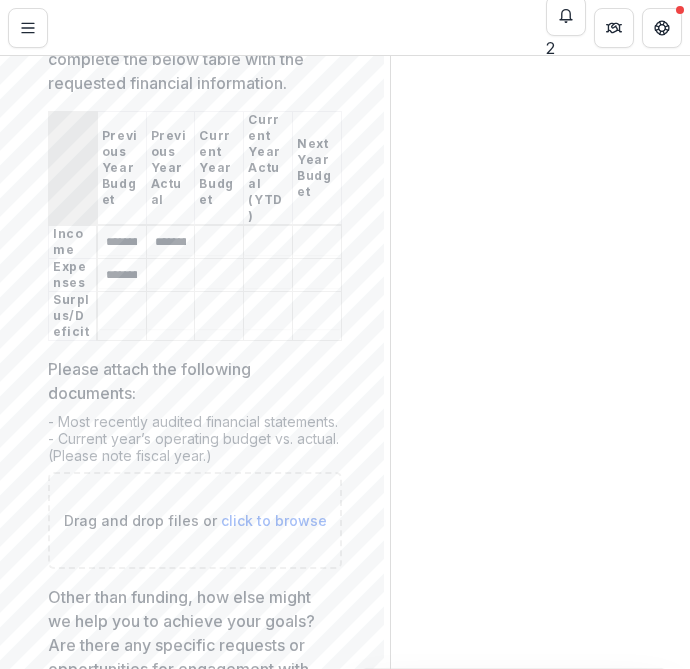 click on "Please share a detailed accounting of the budget to actual for the organization, and, if applicable, for the program this grant supported (option to attach below). Please also complete the below table with the requested financial information." at bounding box center [171, 276] 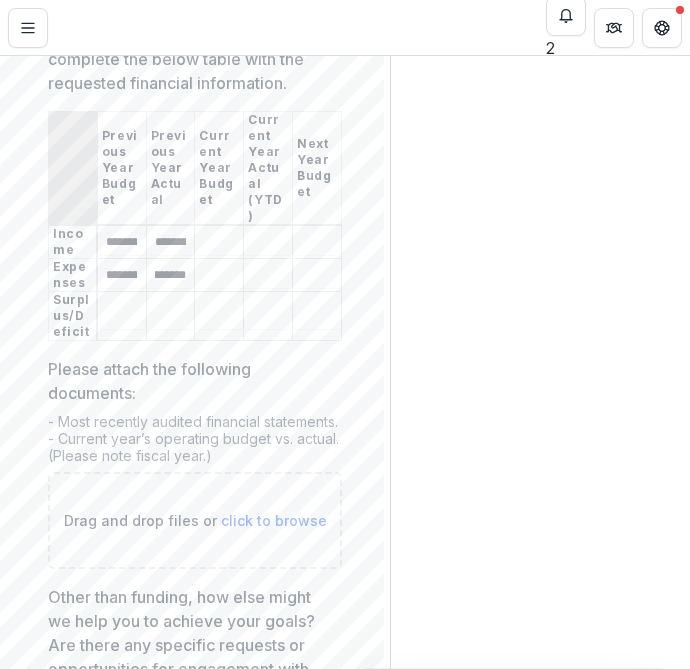 scroll, scrollTop: 0, scrollLeft: 25, axis: horizontal 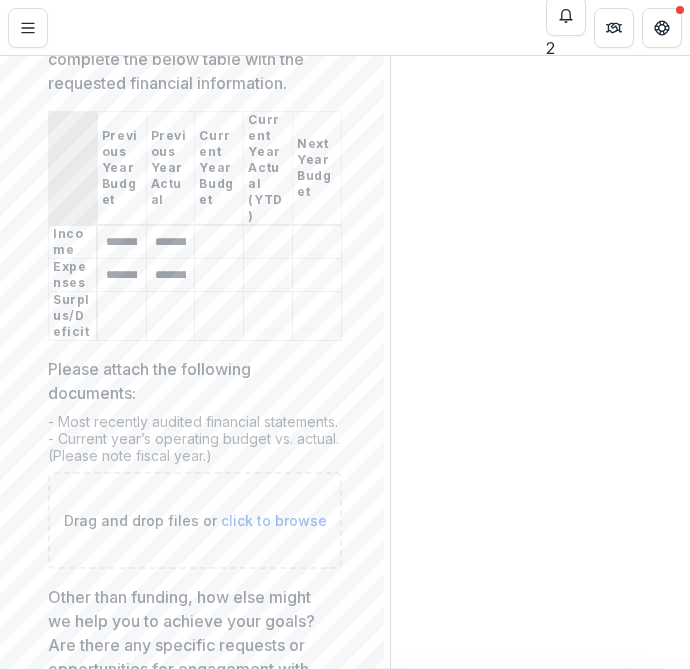 click on "Please share a detailed accounting of the budget to actual for the organization, and, if applicable, for the program this grant supported (option to attach below). Please also complete the below table with the requested financial information." at bounding box center [171, 317] 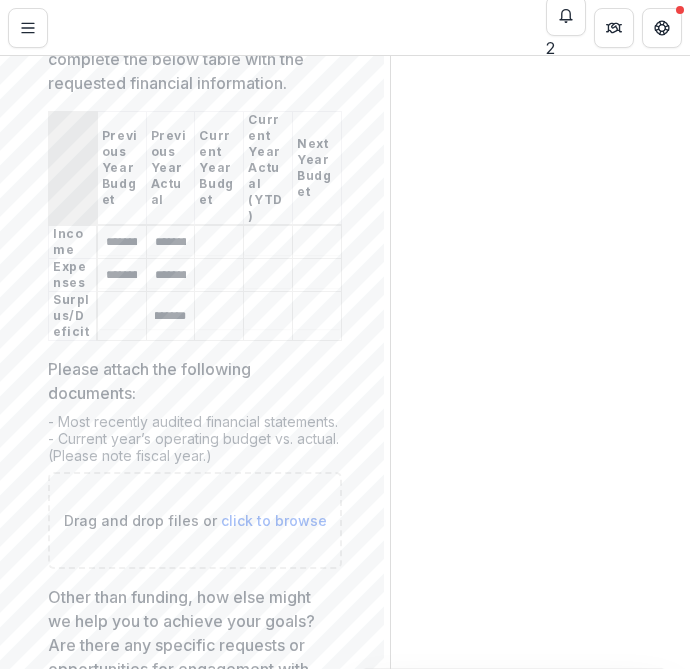 scroll, scrollTop: 0, scrollLeft: 23, axis: horizontal 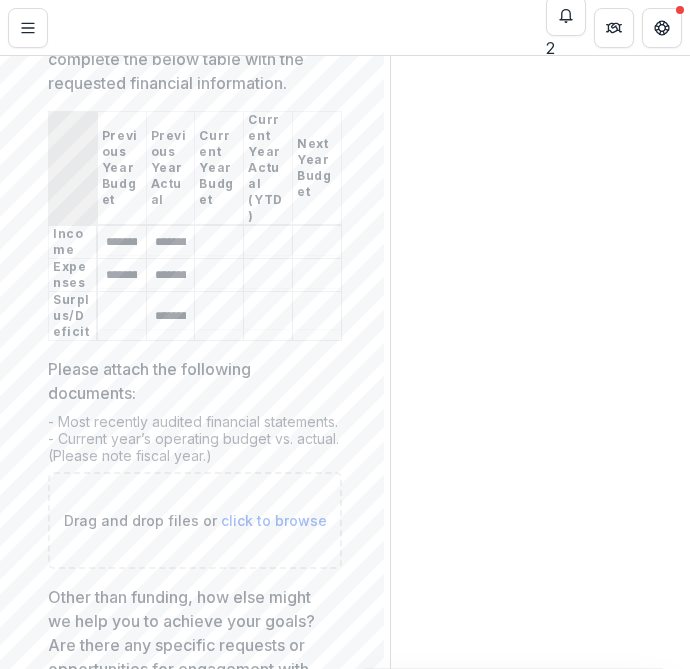 click on "Please share a detailed accounting of the budget to actual for the organization, and, if applicable, for the program this grant supported (option to attach below). Please also complete the below table with the requested financial information." at bounding box center (219, 243) 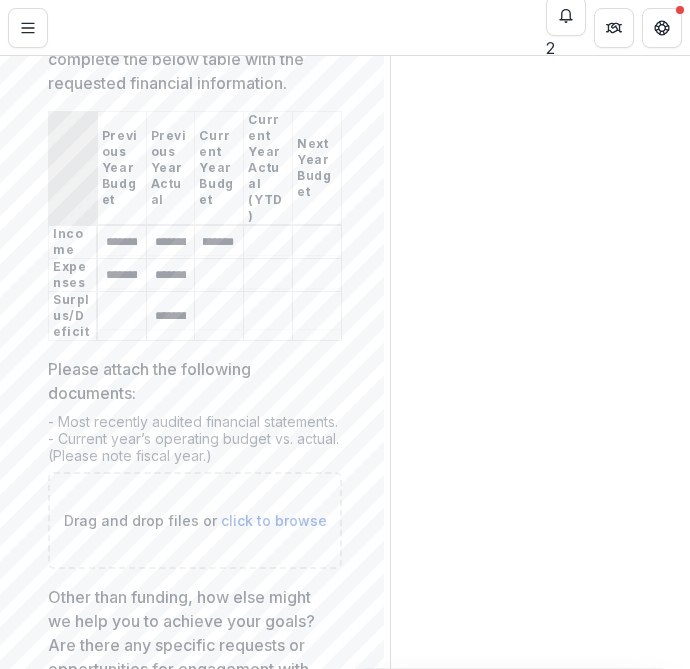 scroll, scrollTop: 0, scrollLeft: 27, axis: horizontal 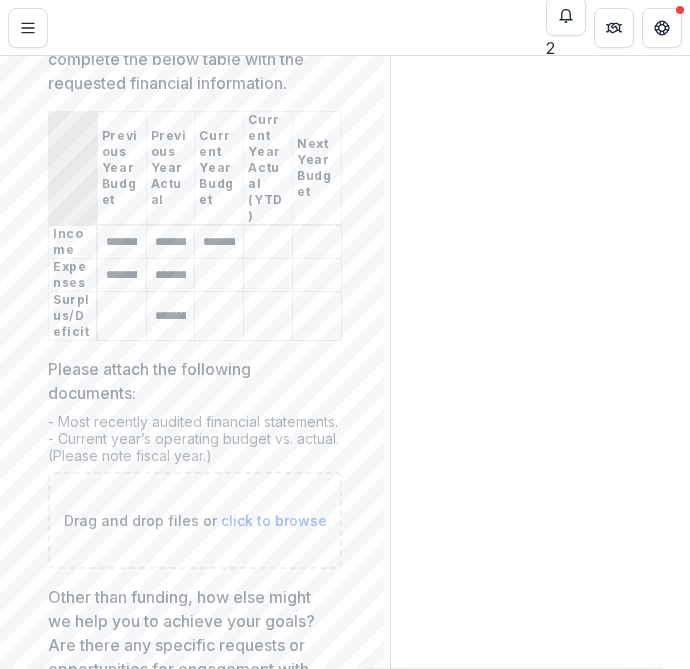 click on "Please share a detailed accounting of the budget to actual for the organization, and, if applicable, for the program this grant supported (option to attach below). Please also complete the below table with the requested financial information." at bounding box center [219, 276] 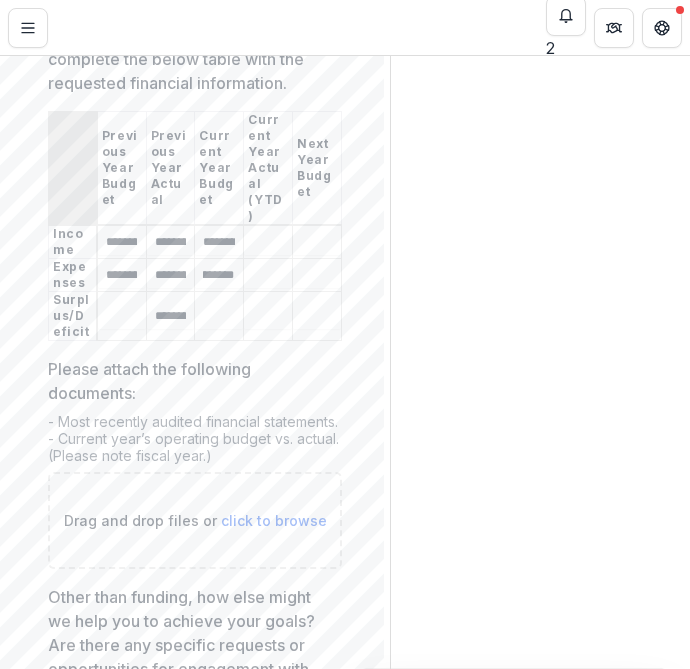 scroll, scrollTop: 0, scrollLeft: 27, axis: horizontal 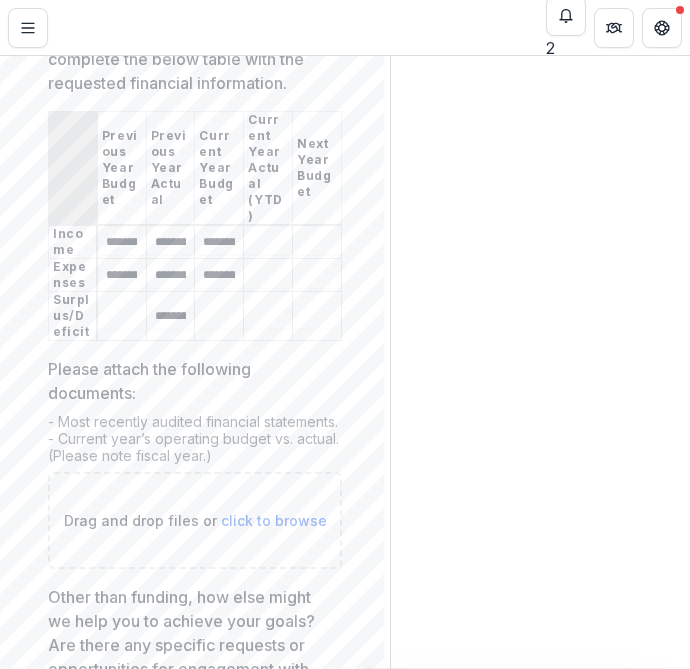 click on "Please share a detailed accounting of the budget to actual for the organization, and, if applicable, for the program this grant supported (option to attach below). Please also complete the below table with the requested financial information." at bounding box center [268, 243] 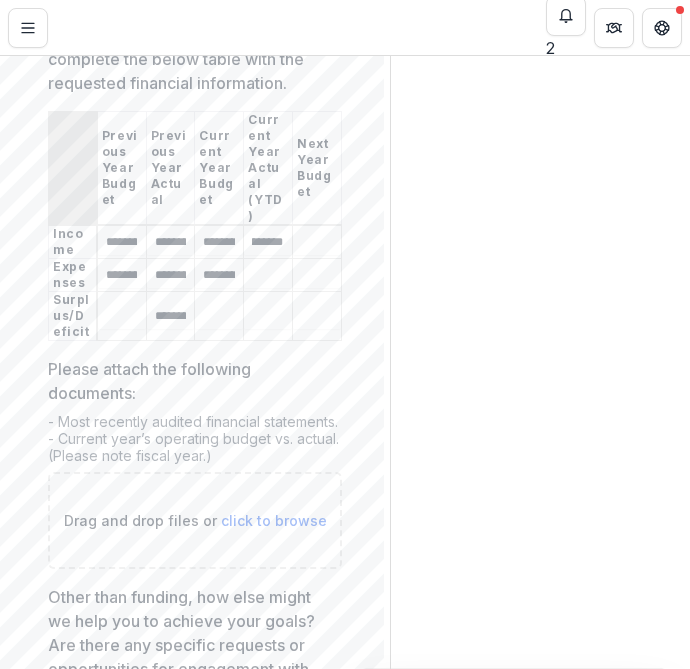 scroll, scrollTop: 0, scrollLeft: 24, axis: horizontal 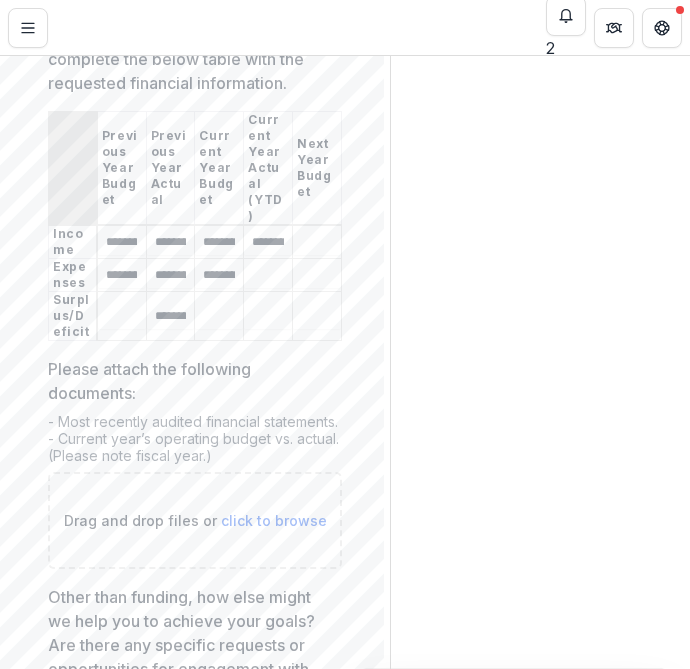 click on "Please share a detailed accounting of the budget to actual for the organization, and, if applicable, for the program this grant supported (option to attach below). Please also complete the below table with the requested financial information." at bounding box center (268, 276) 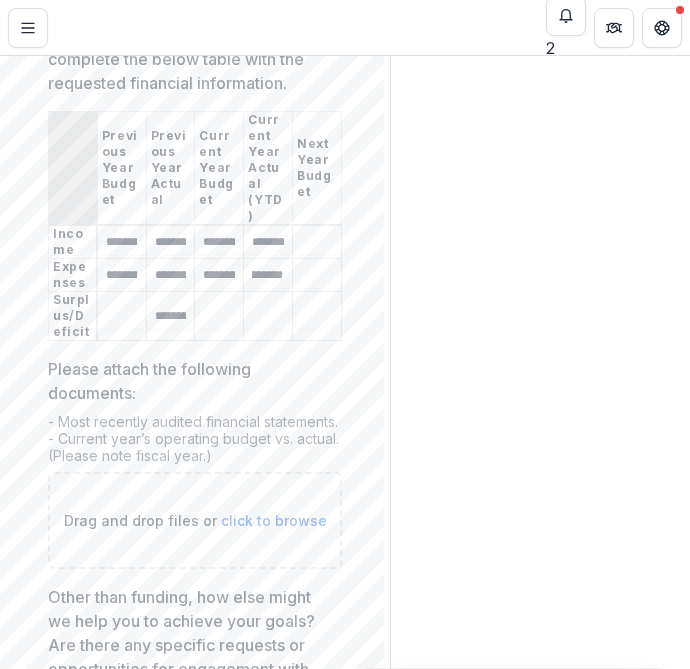 scroll, scrollTop: 0, scrollLeft: 24, axis: horizontal 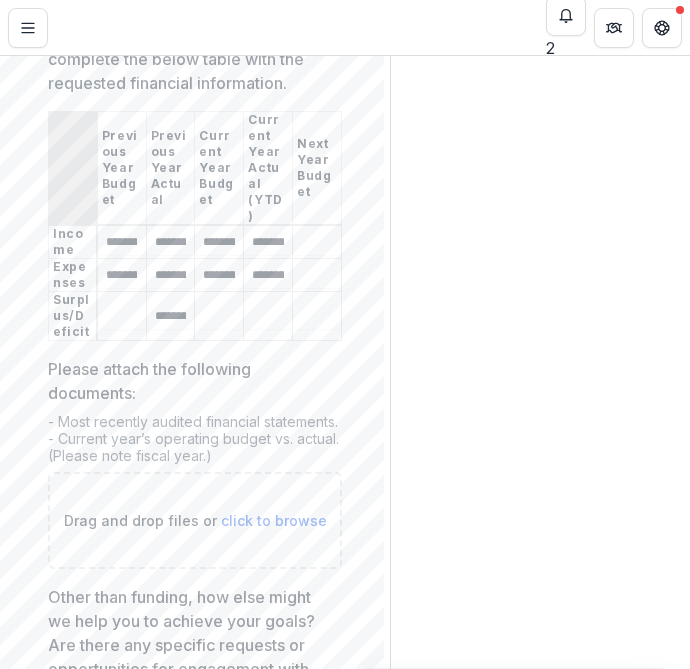 click on "Please share a detailed accounting of the budget to actual for the organization, and, if applicable, for the program this grant supported (option to attach below). Please also complete the below table with the requested financial information." at bounding box center (268, 317) 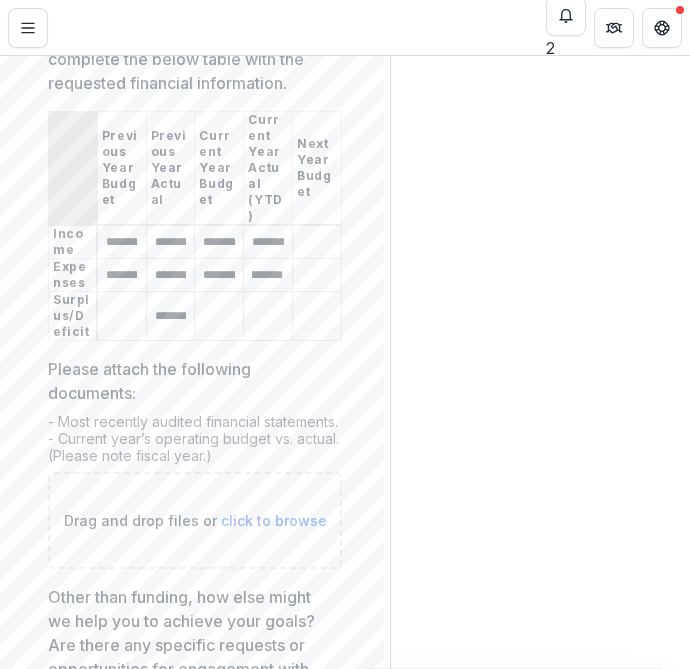 scroll, scrollTop: 0, scrollLeft: 25, axis: horizontal 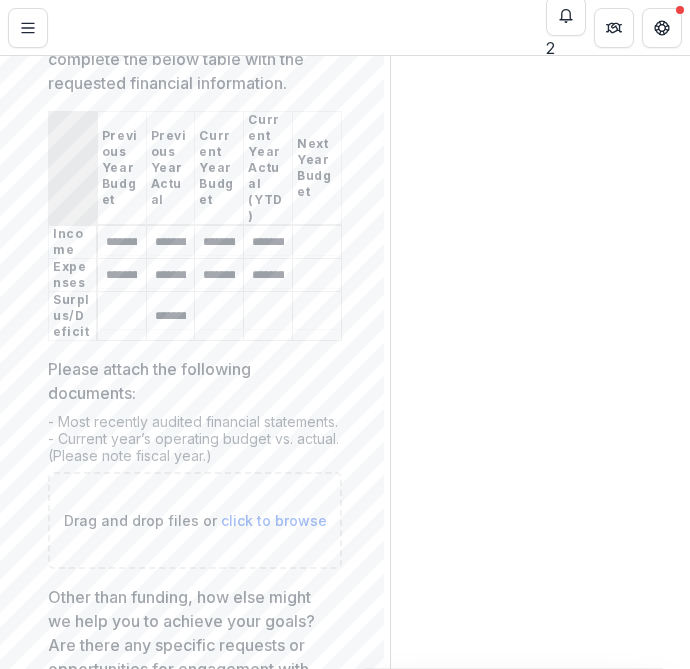 click on "Please share a detailed accounting of the budget to actual for the organization, and, if applicable, for the program this grant supported (option to attach below). Please also complete the below table with the requested financial information." at bounding box center (268, 317) 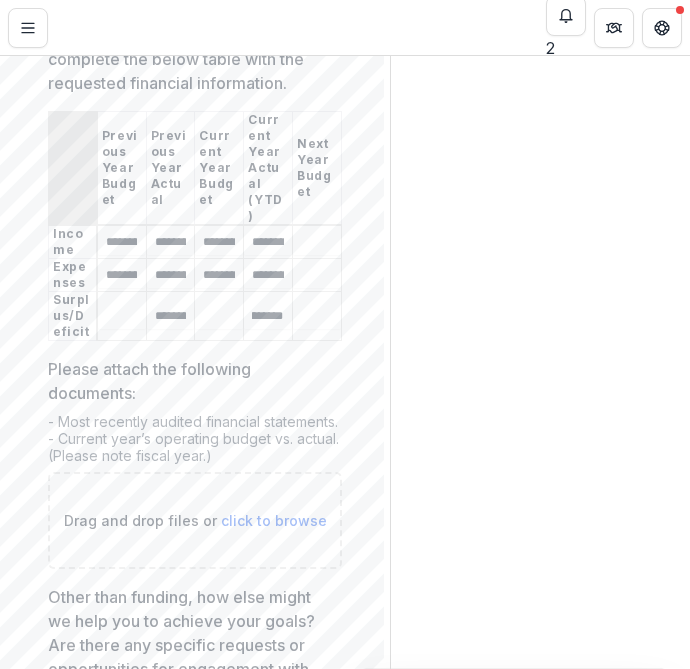 scroll, scrollTop: 0, scrollLeft: 14, axis: horizontal 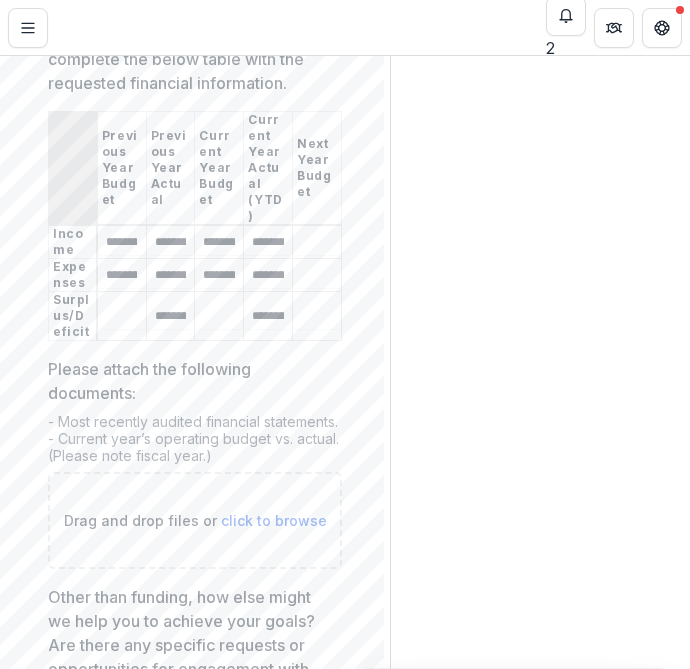 click on "Please share a detailed accounting of the budget to actual for the organization, and, if applicable, for the program this grant supported (option to attach below). Please also complete the below table with the requested financial information." at bounding box center [317, 243] 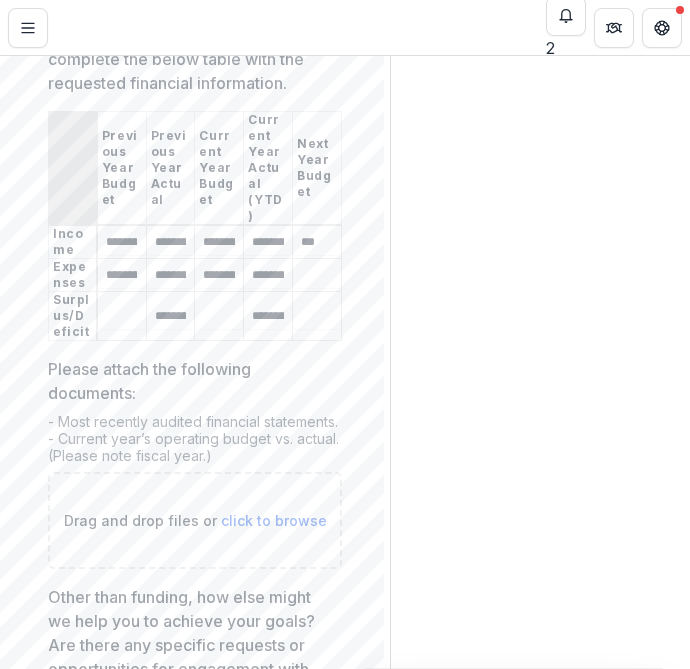type on "***" 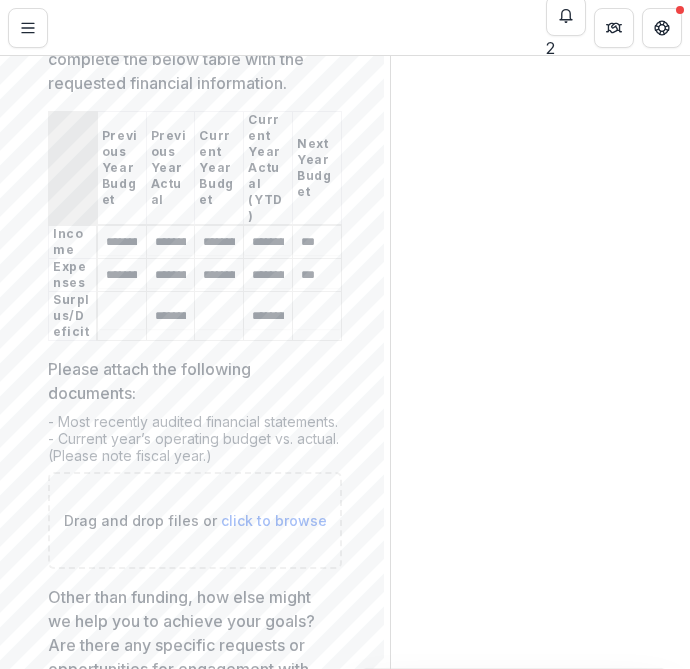 type on "***" 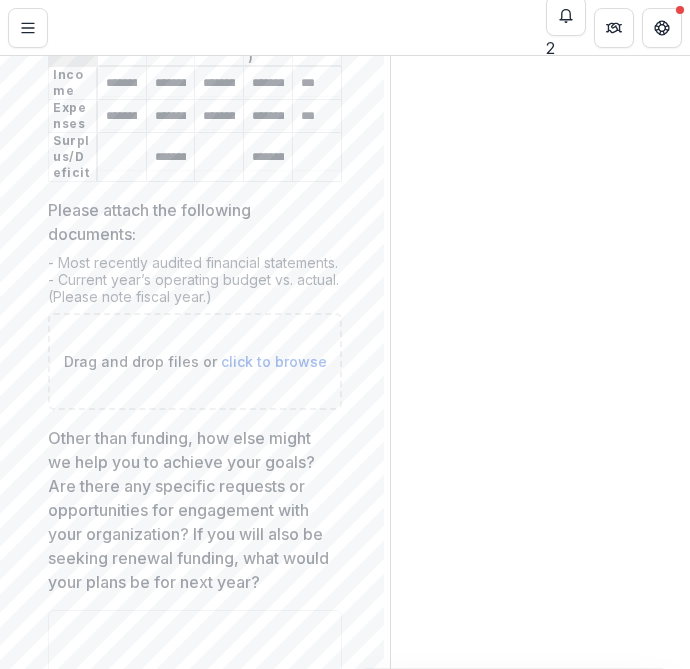 scroll, scrollTop: 26629, scrollLeft: 0, axis: vertical 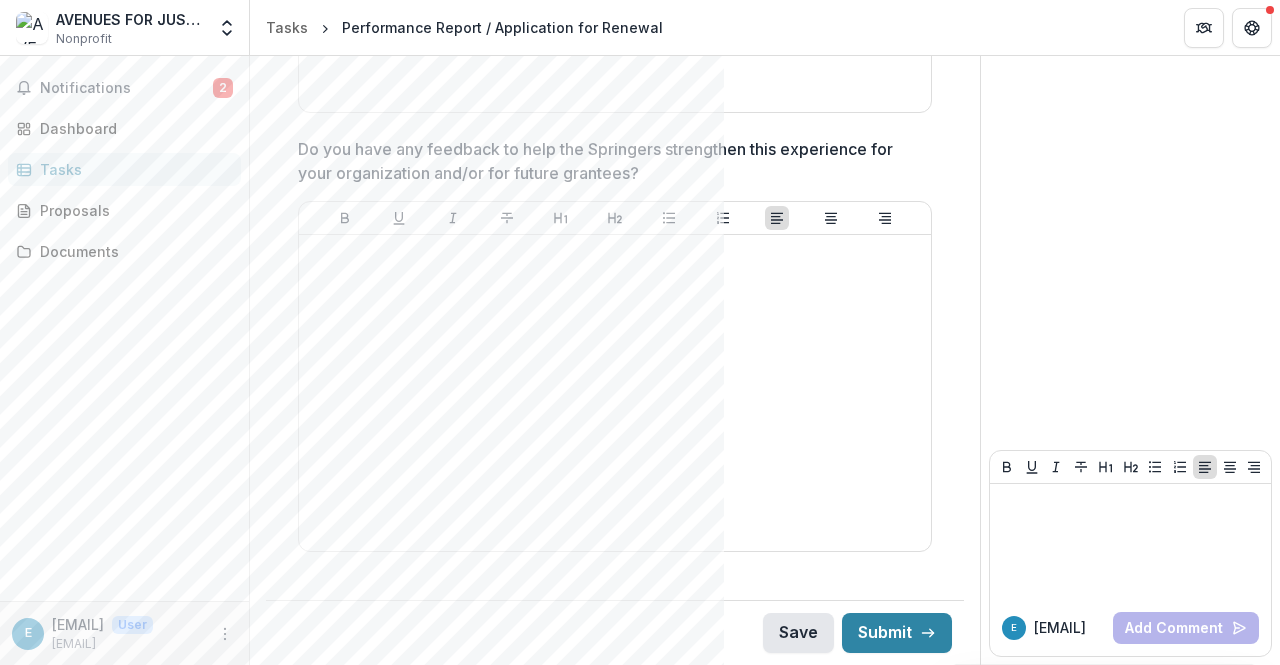 click on "Save" at bounding box center (798, 633) 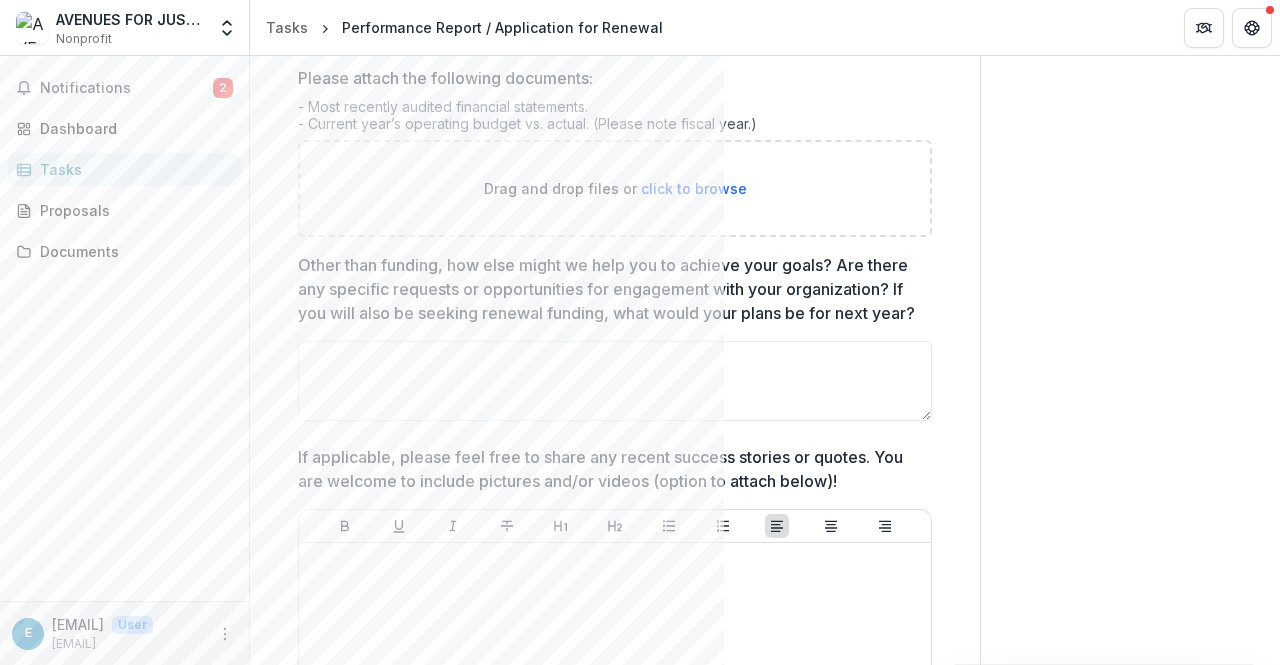 scroll, scrollTop: 13223, scrollLeft: 0, axis: vertical 